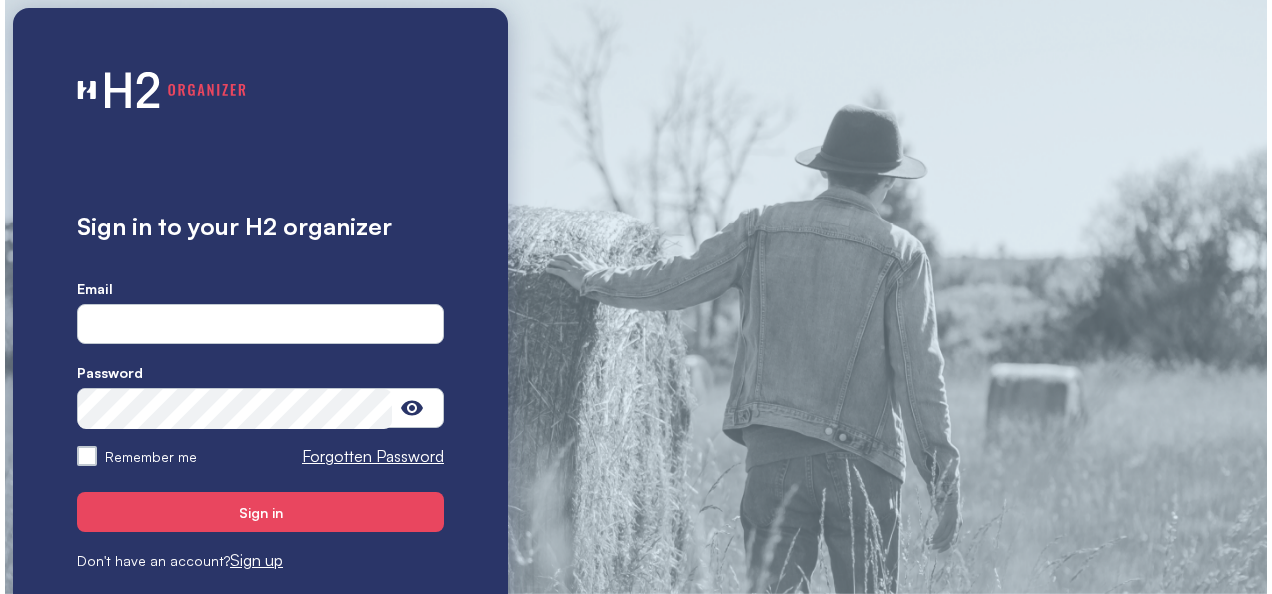 scroll, scrollTop: 0, scrollLeft: 0, axis: both 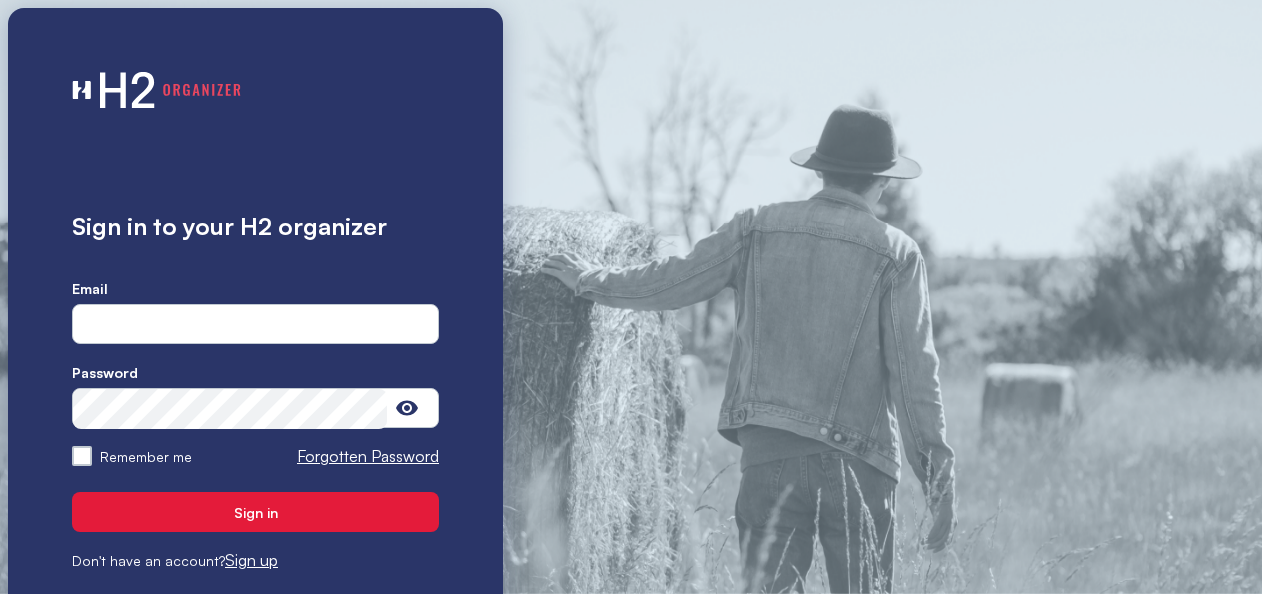 type on "**********" 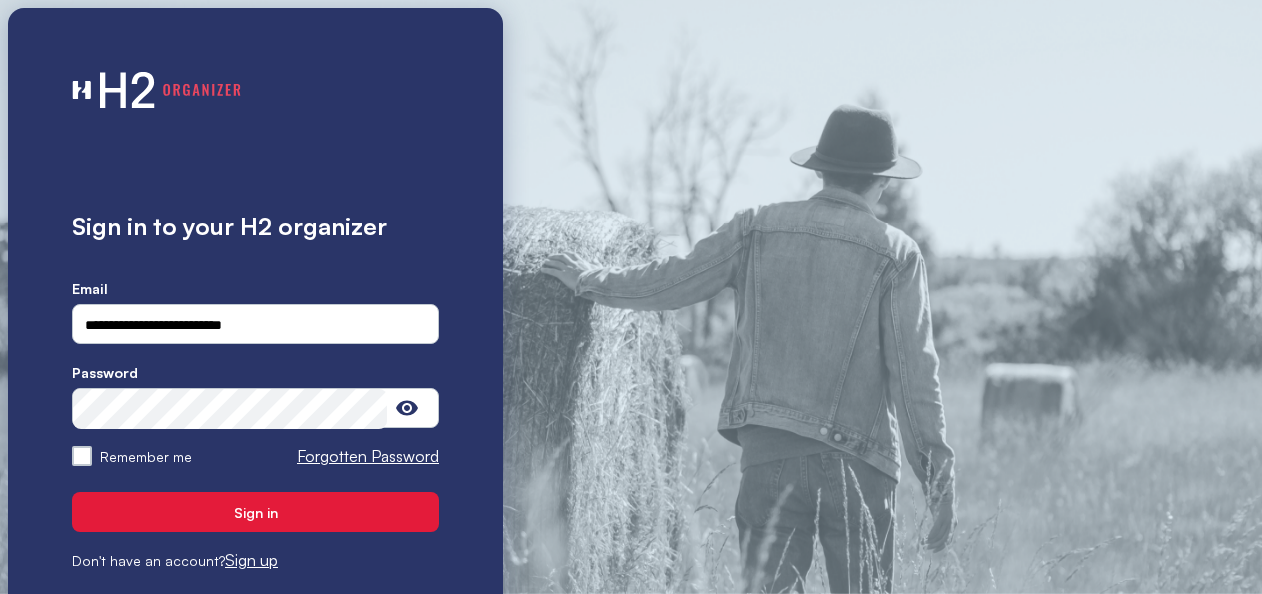 click on "Sign in" at bounding box center (255, 512) 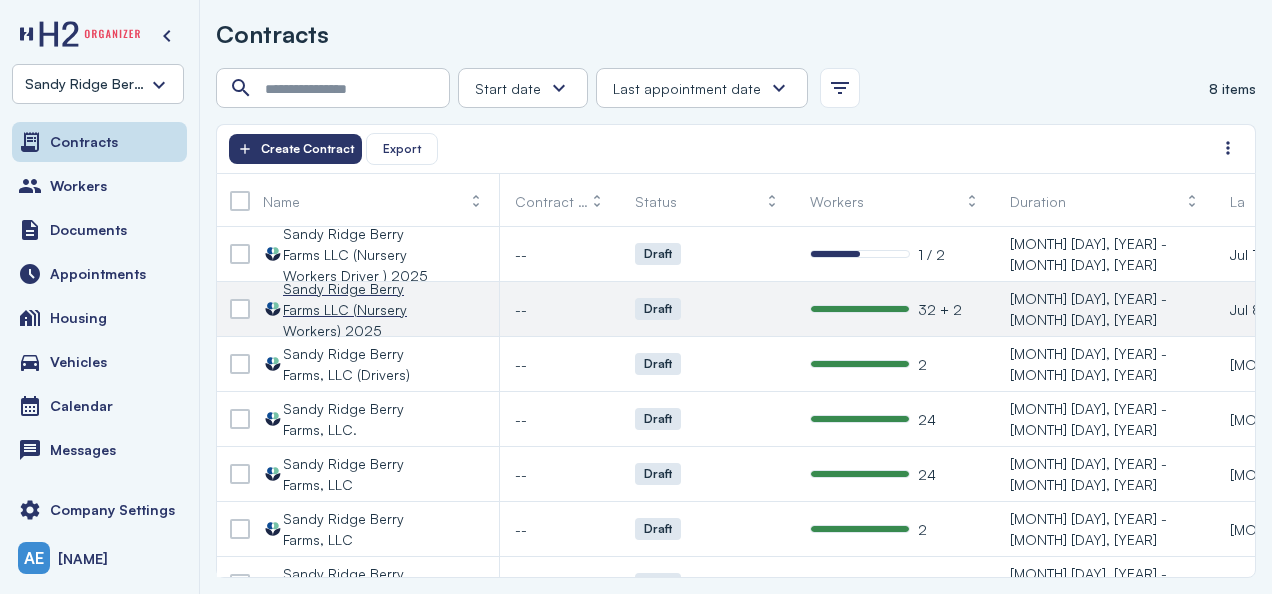 click on "Sandy Ridge Berry Farms LLC (Nursery Workers) 2025" at bounding box center (355, 309) 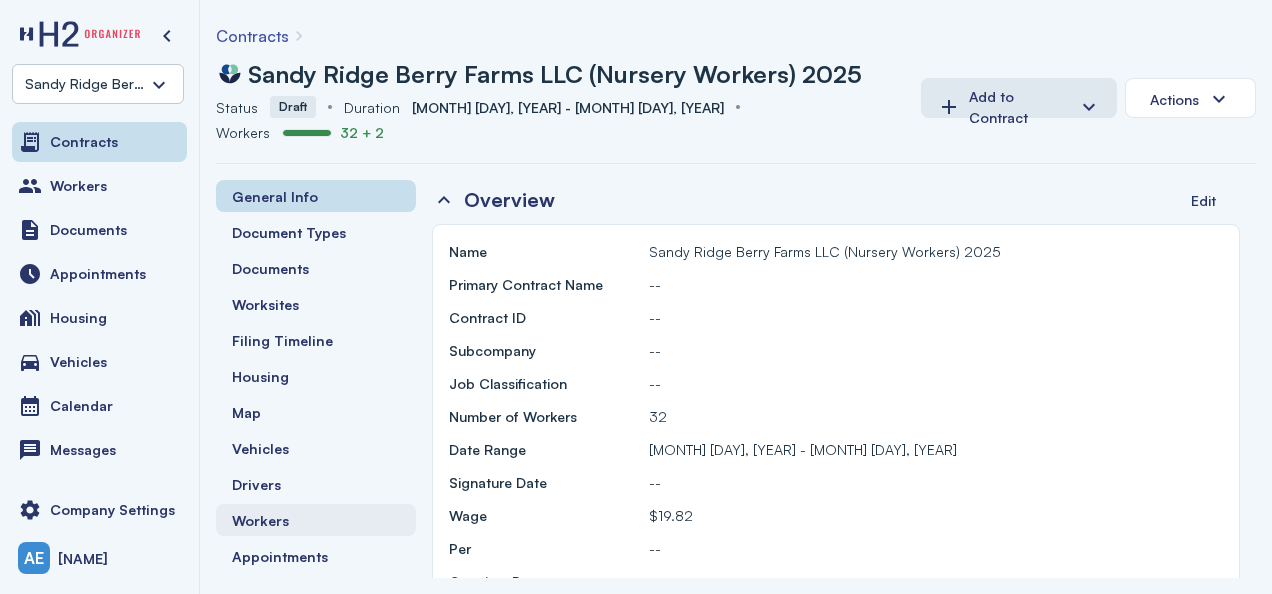click on "Workers" at bounding box center [316, 520] 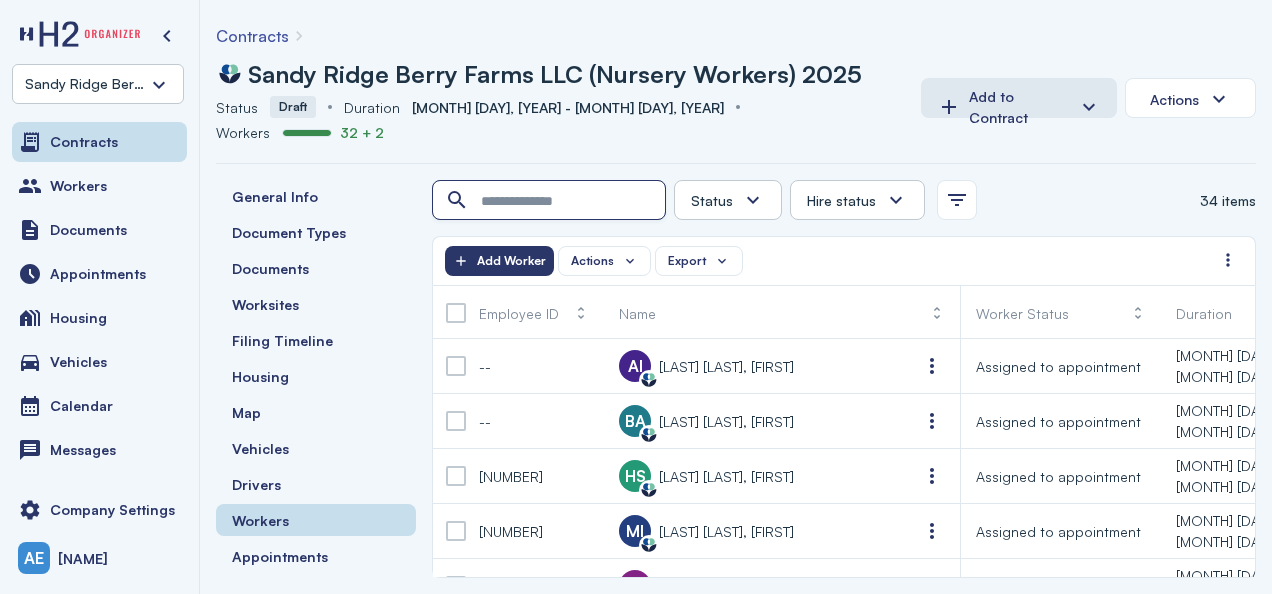 click at bounding box center (551, 201) 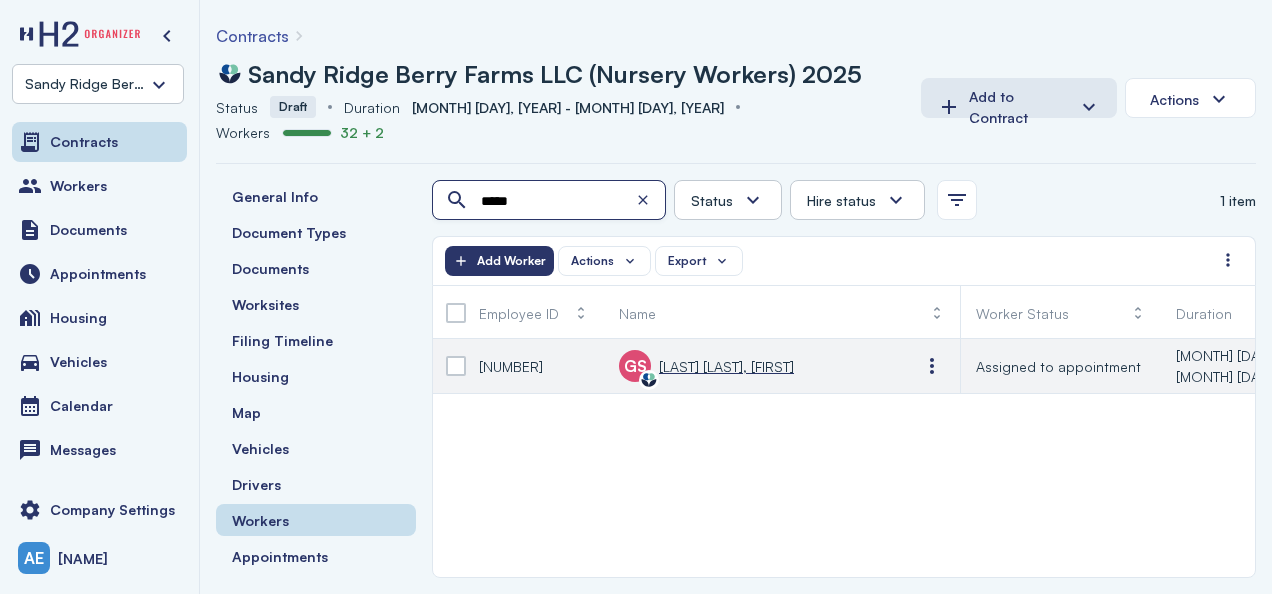 type on "*****" 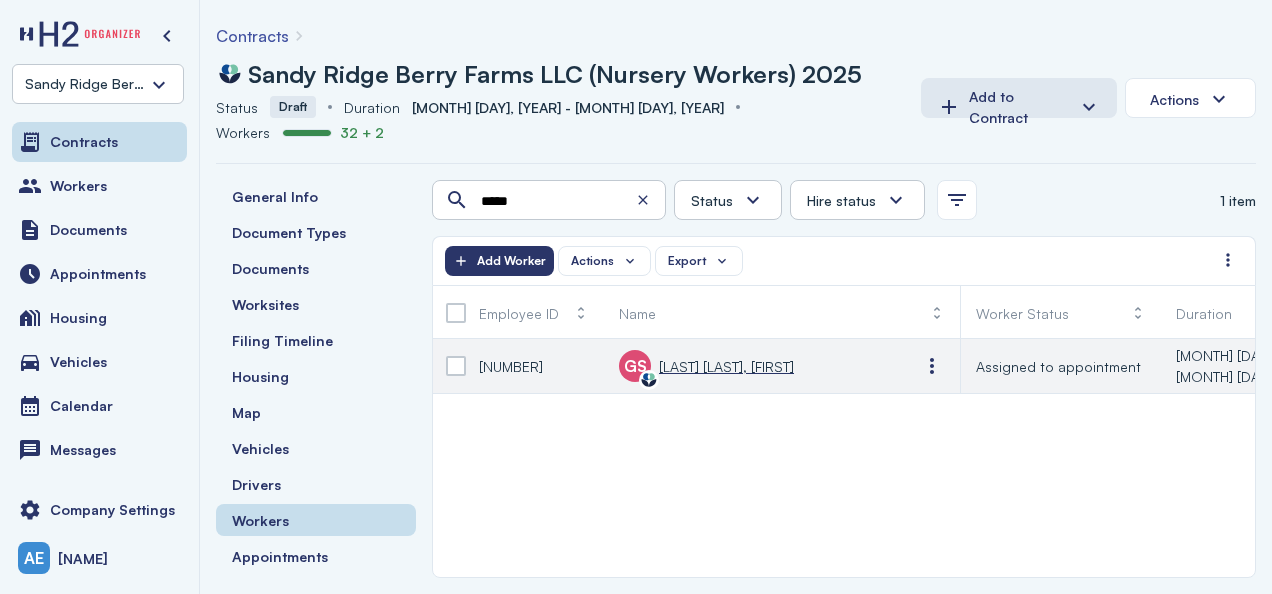 click on "[LAST] [LAST], [FIRST]" at bounding box center [726, 366] 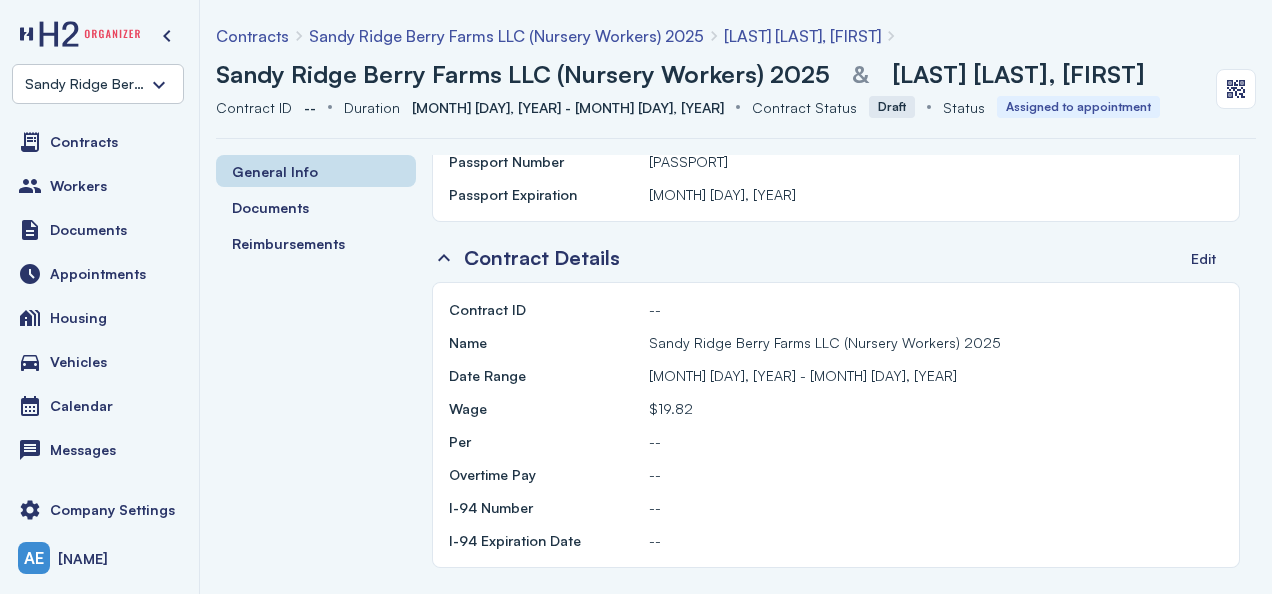scroll, scrollTop: 327, scrollLeft: 0, axis: vertical 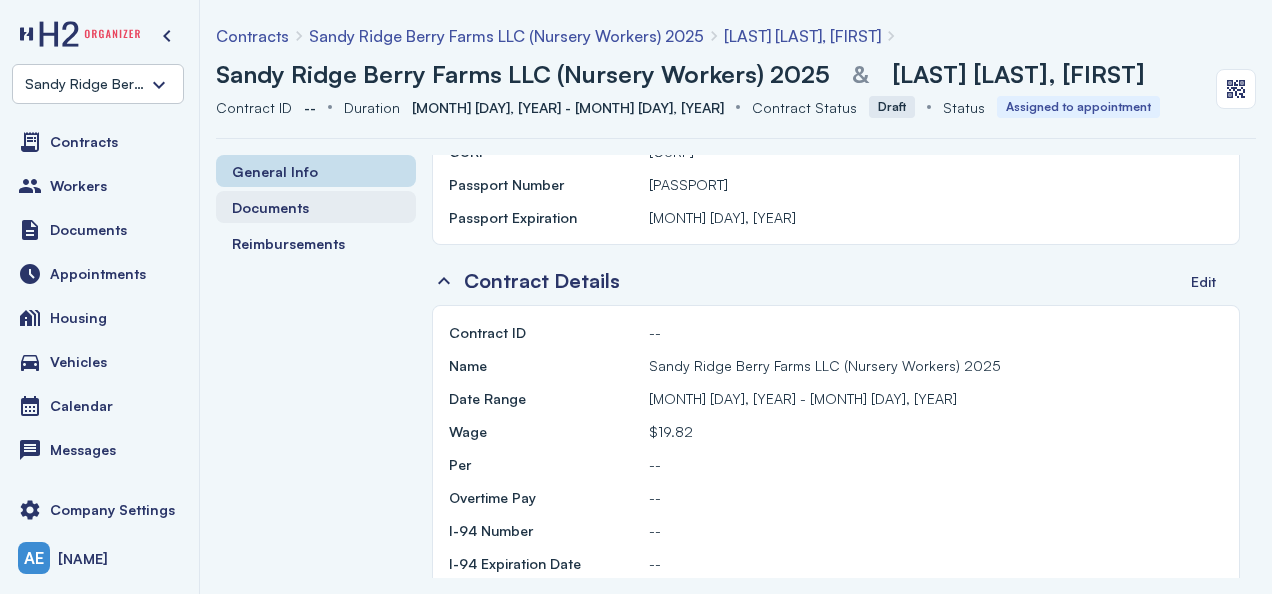 click on "Documents" at bounding box center (270, 207) 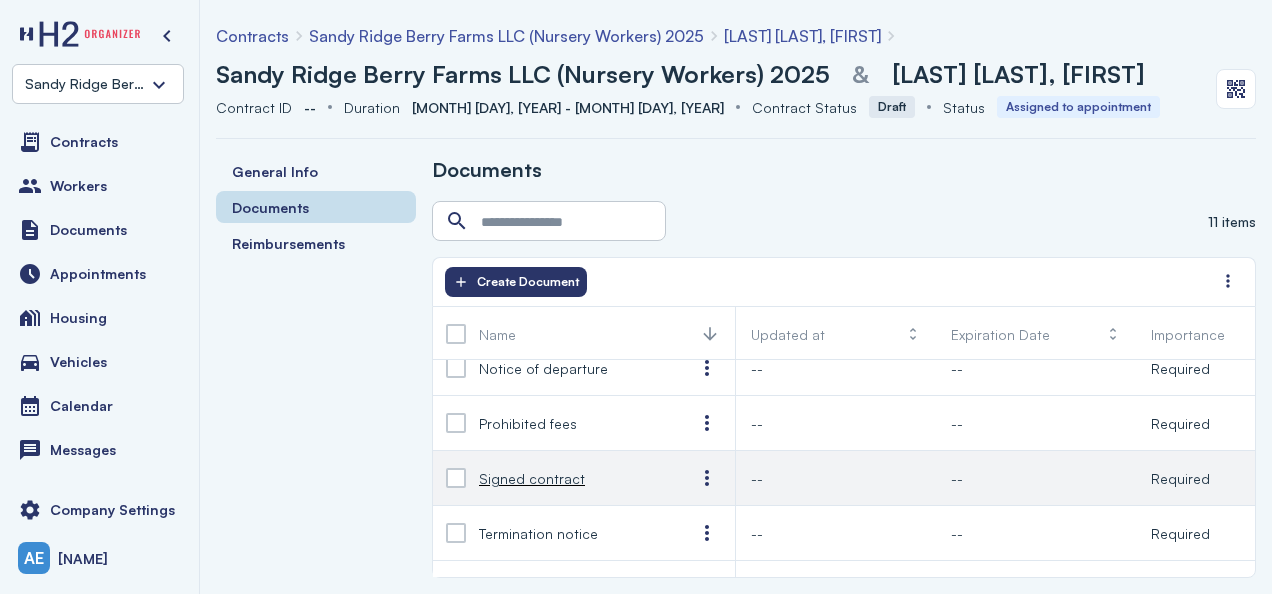 scroll, scrollTop: 388, scrollLeft: 0, axis: vertical 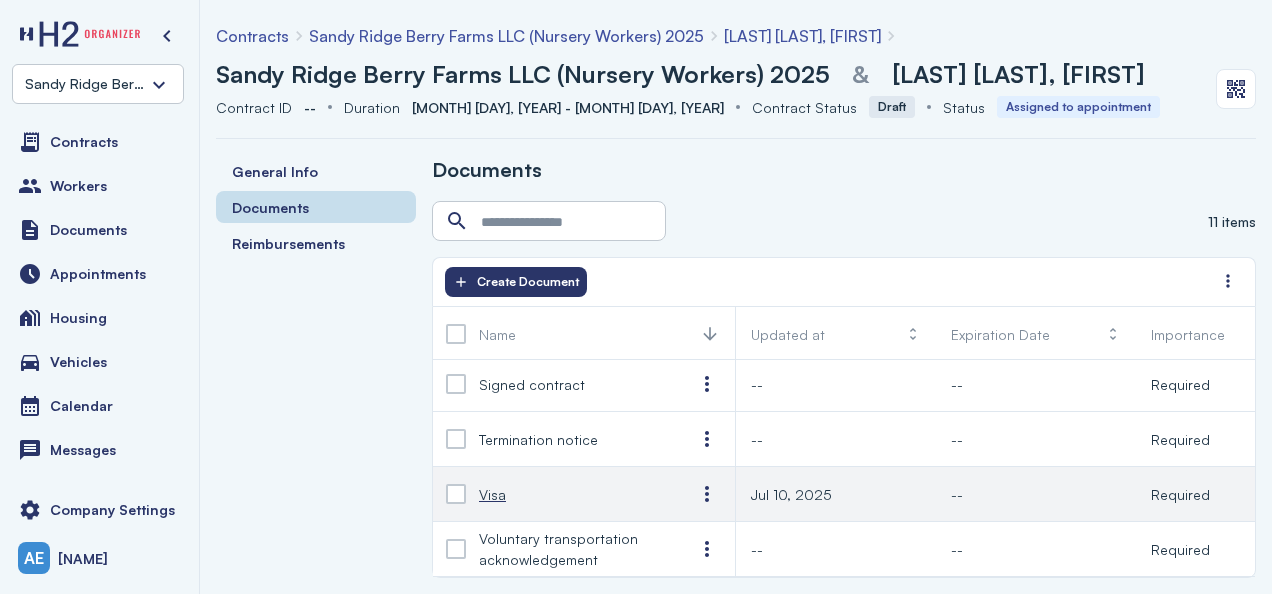 click on "Visa" at bounding box center [492, 494] 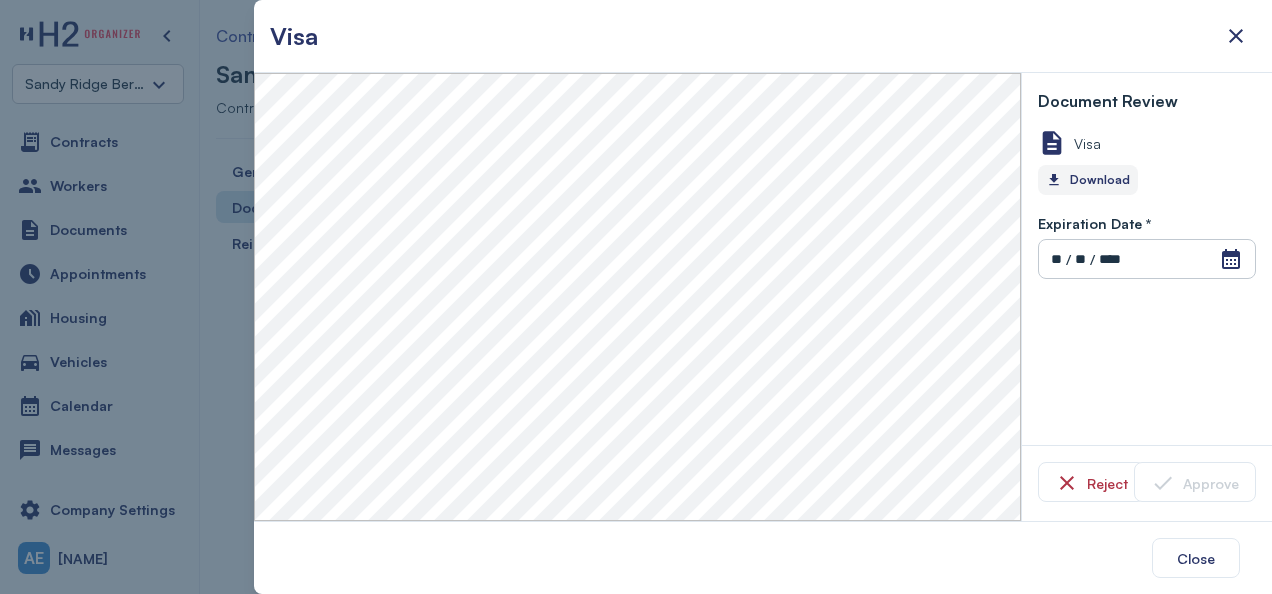 click on "Download" 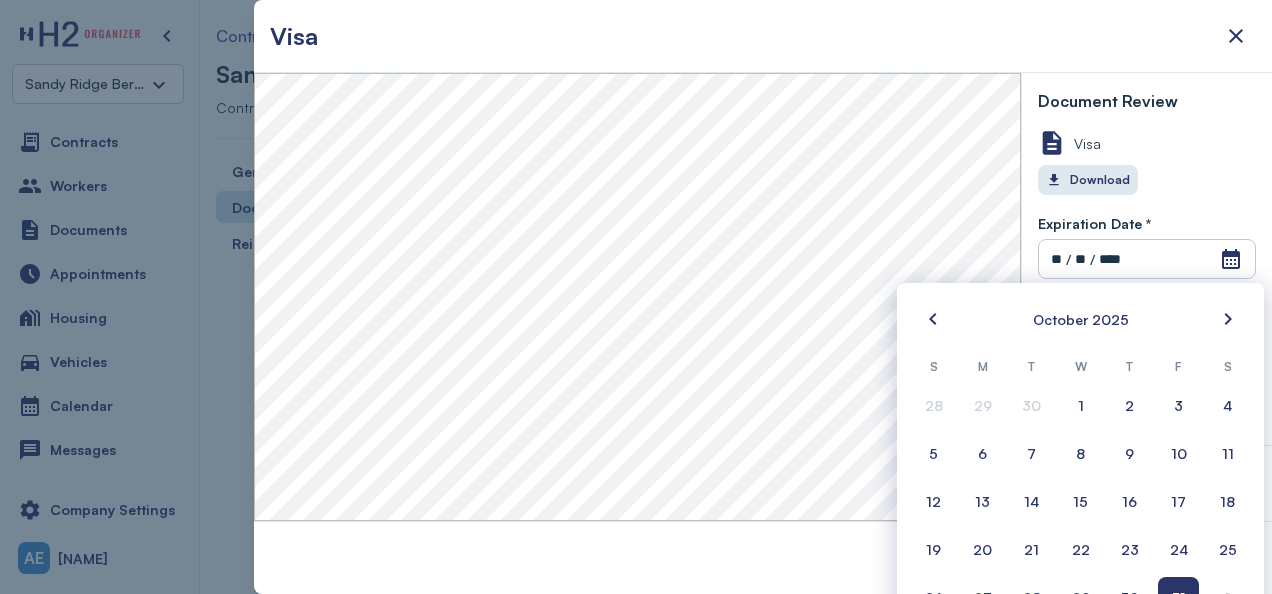 click on "Expiration Date *     Open Calendar   **   /   **   /   ****           Invalid date   Event Date, [MONTH] [YEAR]       [MONTH] [YEAR]           S M T W T F S 28   29   30   1   2   3   4   5   6   7   8   9   10   11   12   13   14   15   16   17   18   19   20   21   22   23   24   25   26   27   28   29   30   31   1       Today" at bounding box center (1147, 237) 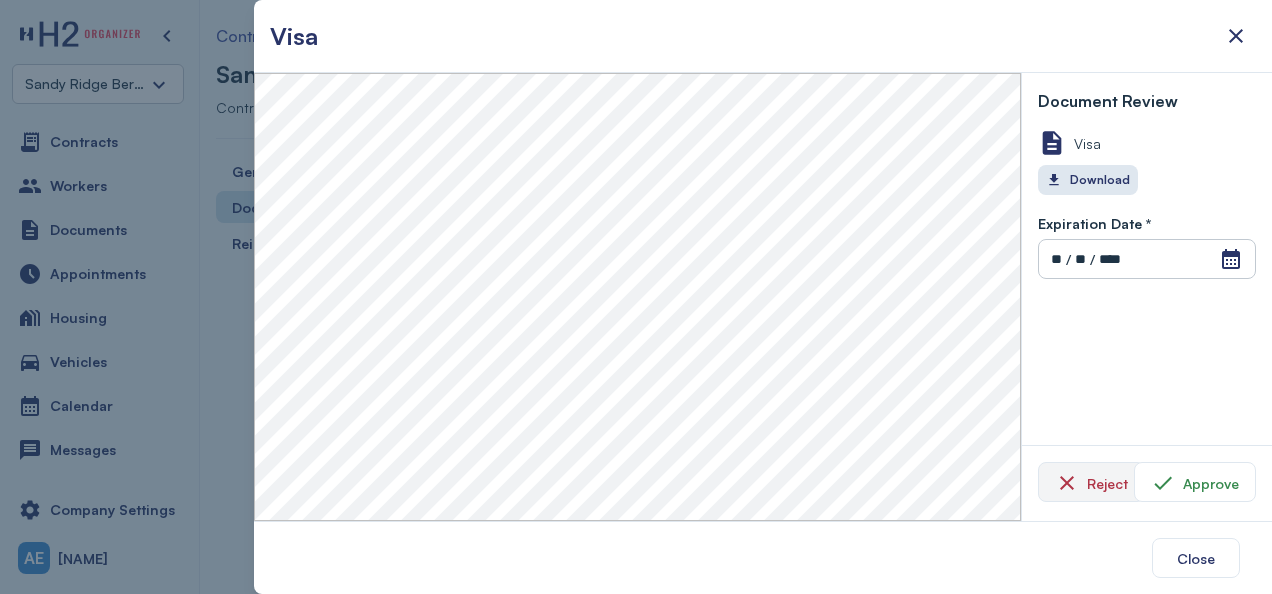 drag, startPoint x: 1076, startPoint y: 481, endPoint x: 1143, endPoint y: 544, distance: 91.967384 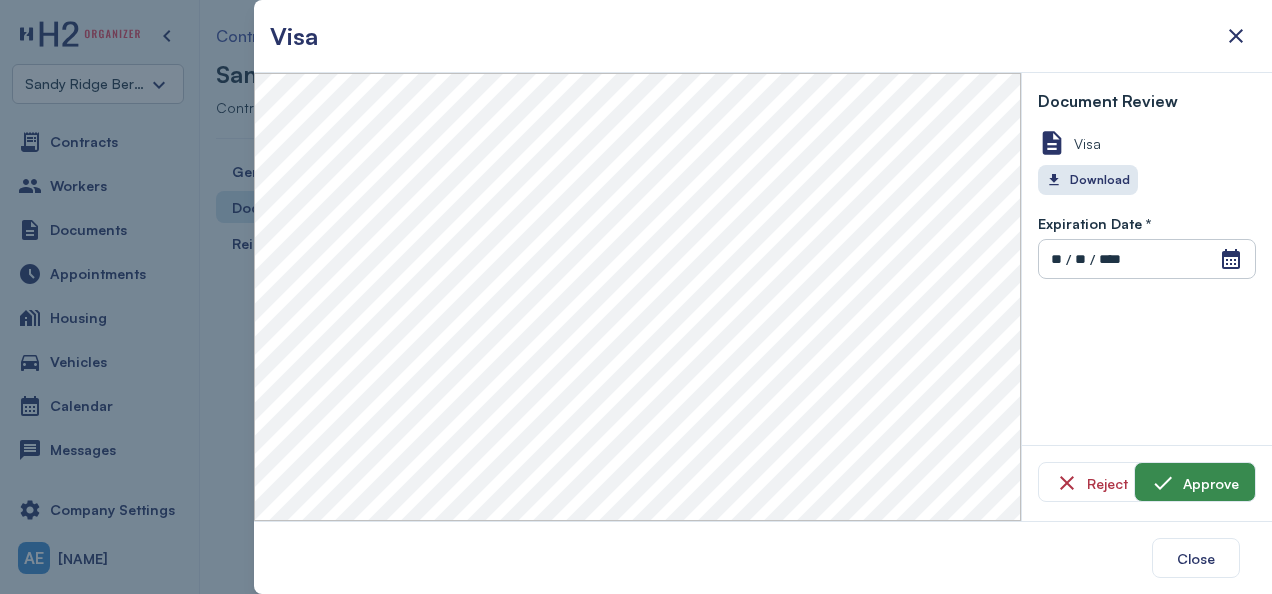 click on "Approve" 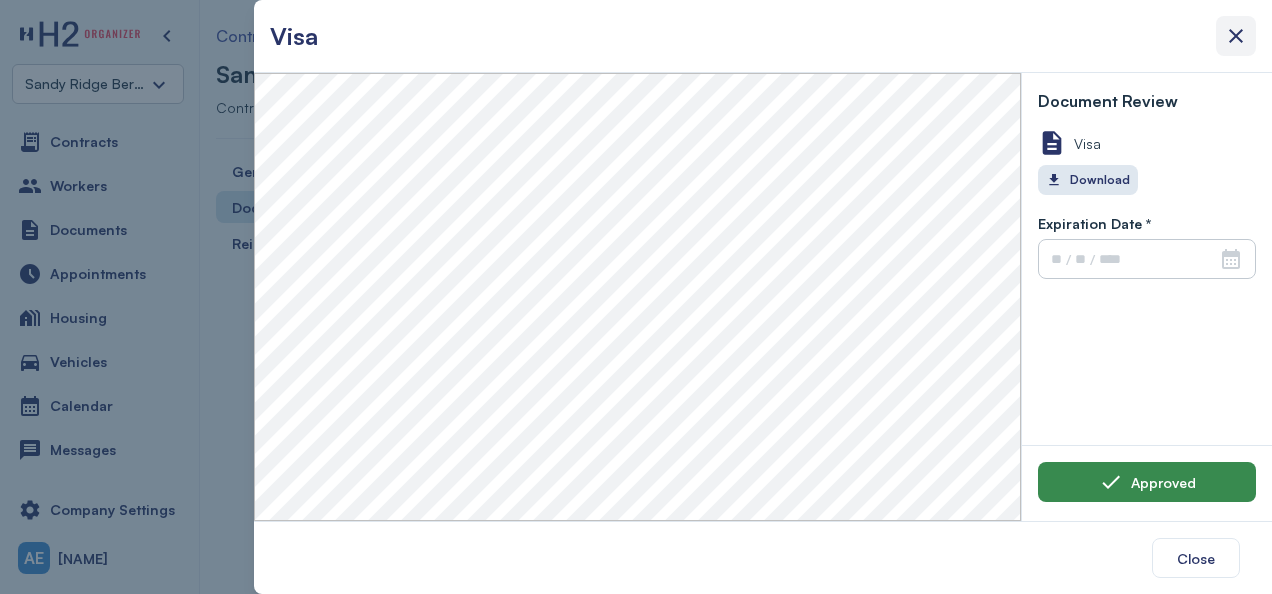 click at bounding box center (1236, 36) 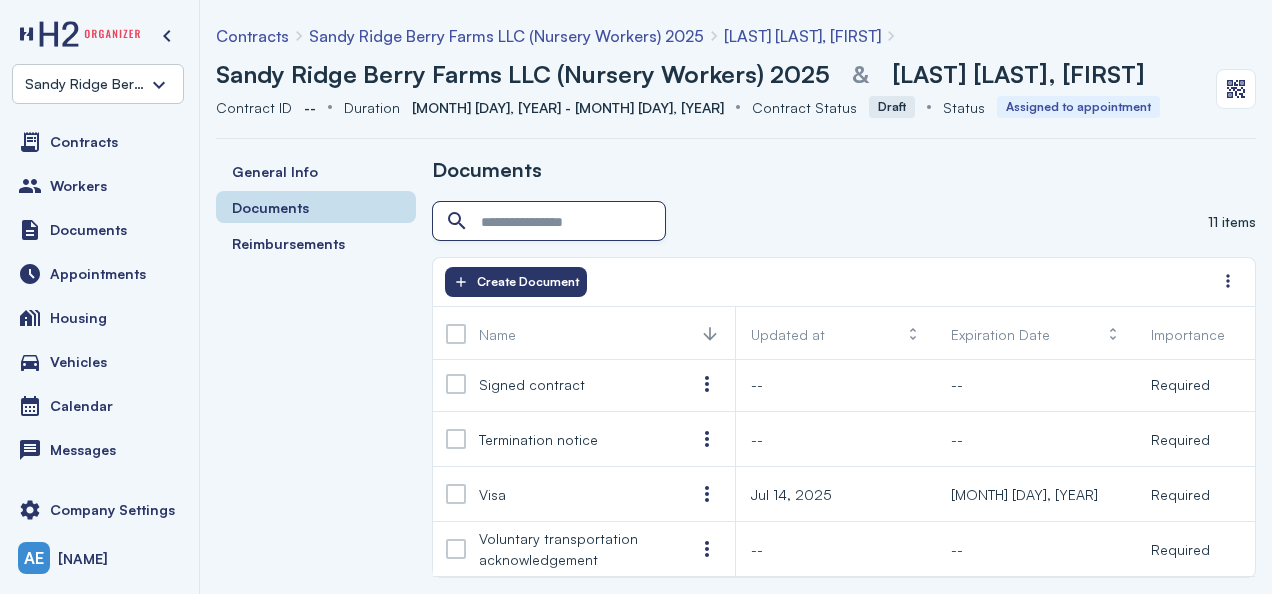 click at bounding box center [551, 222] 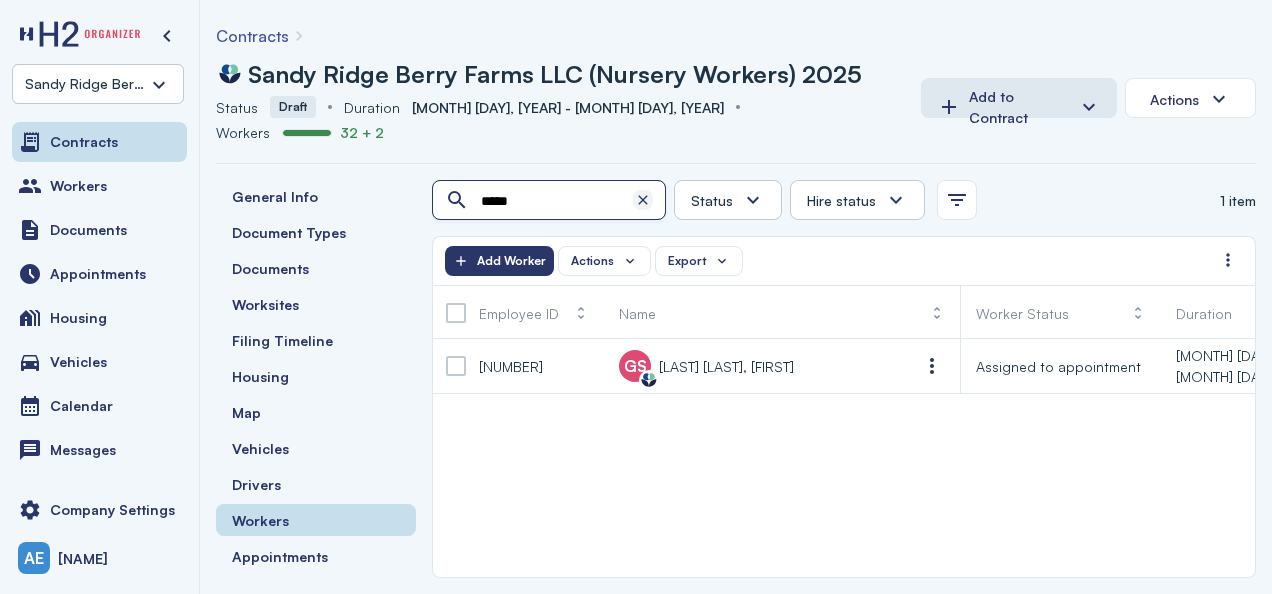 click at bounding box center [643, 200] 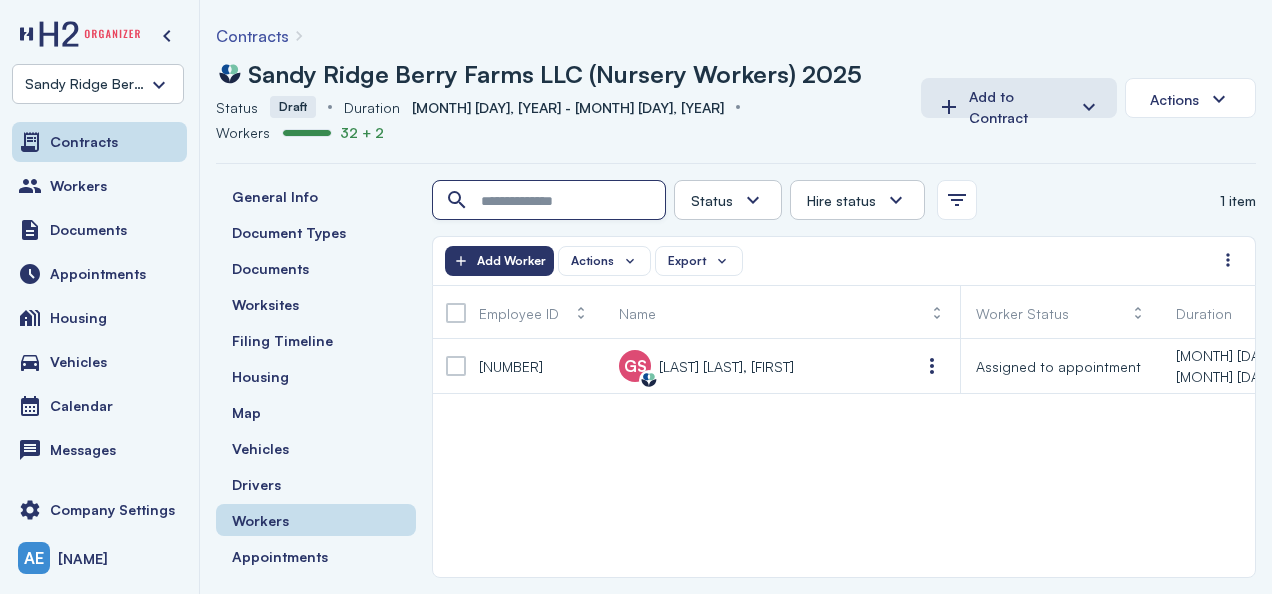 click at bounding box center (551, 201) 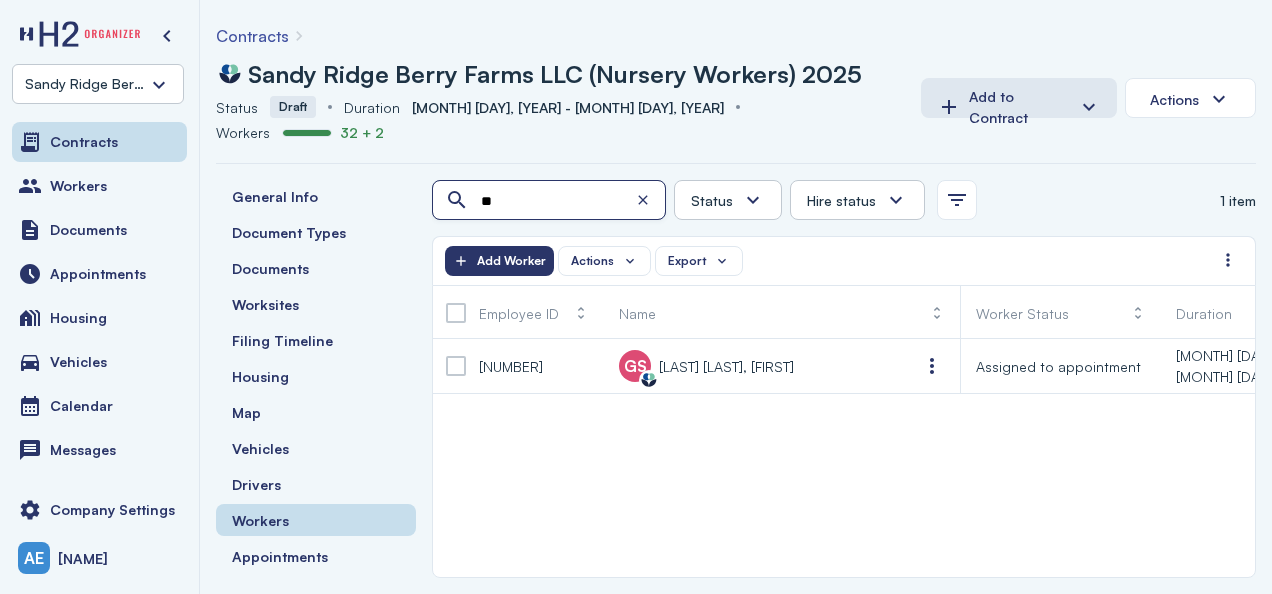 type on "*" 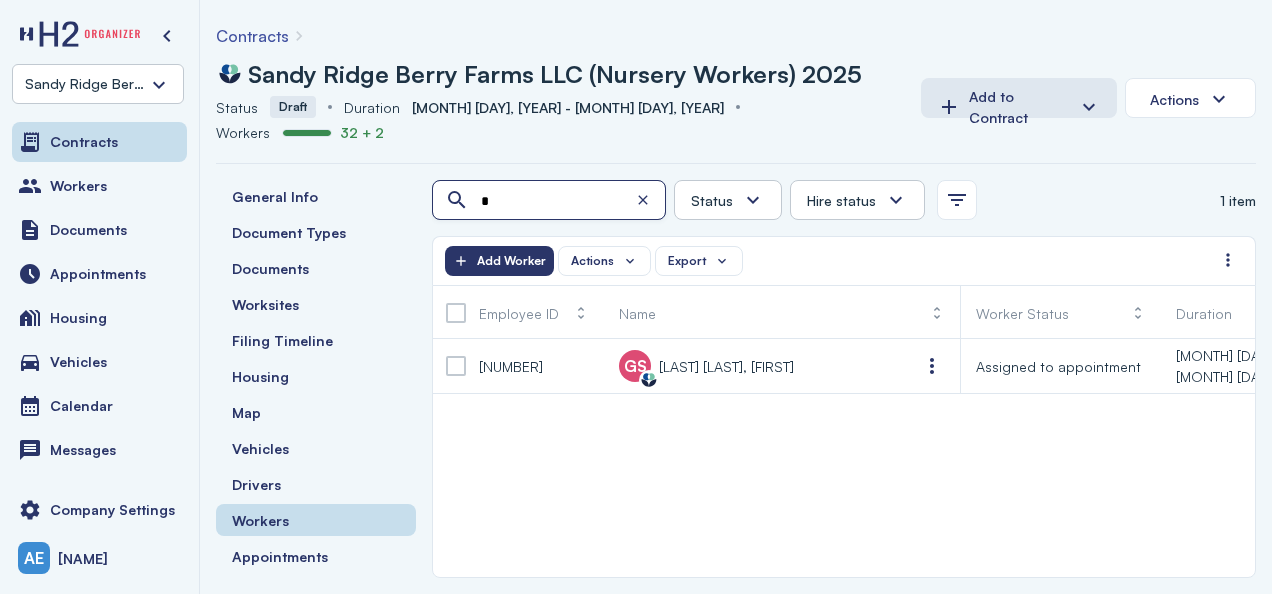 type 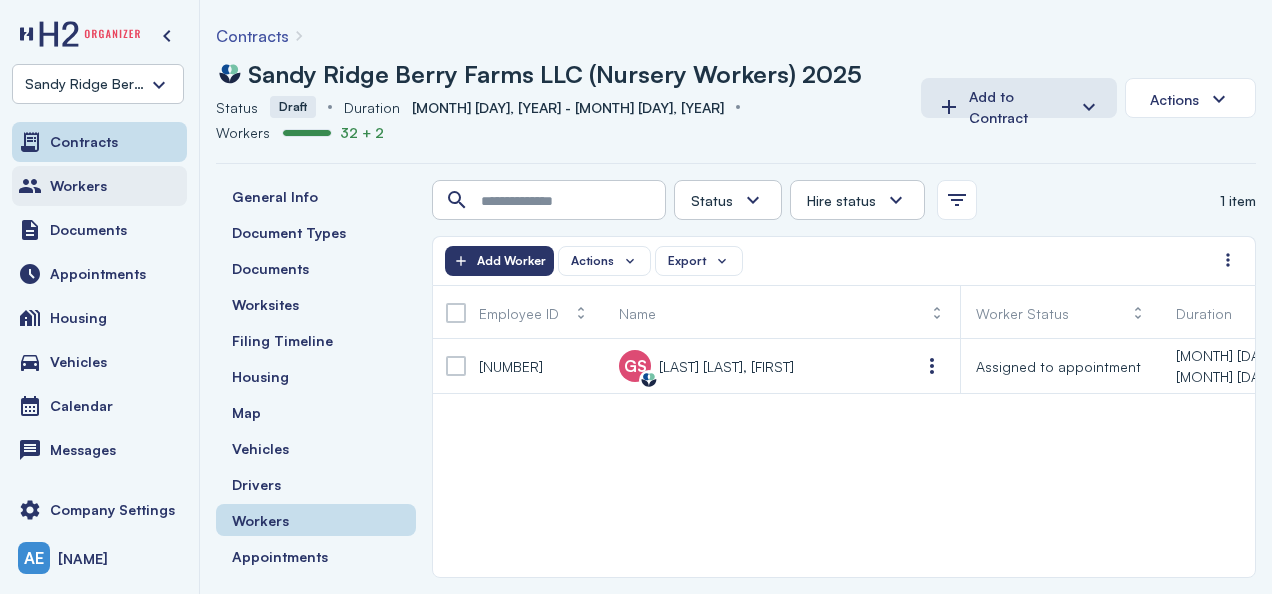 click on "Workers" at bounding box center [99, 186] 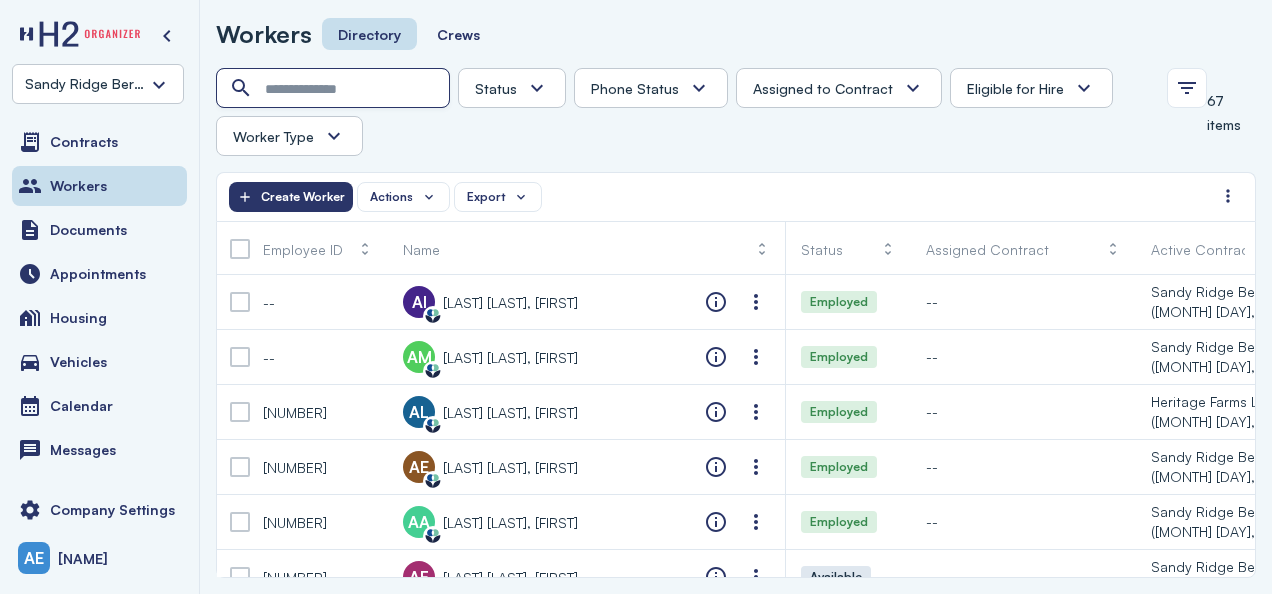 click at bounding box center [335, 89] 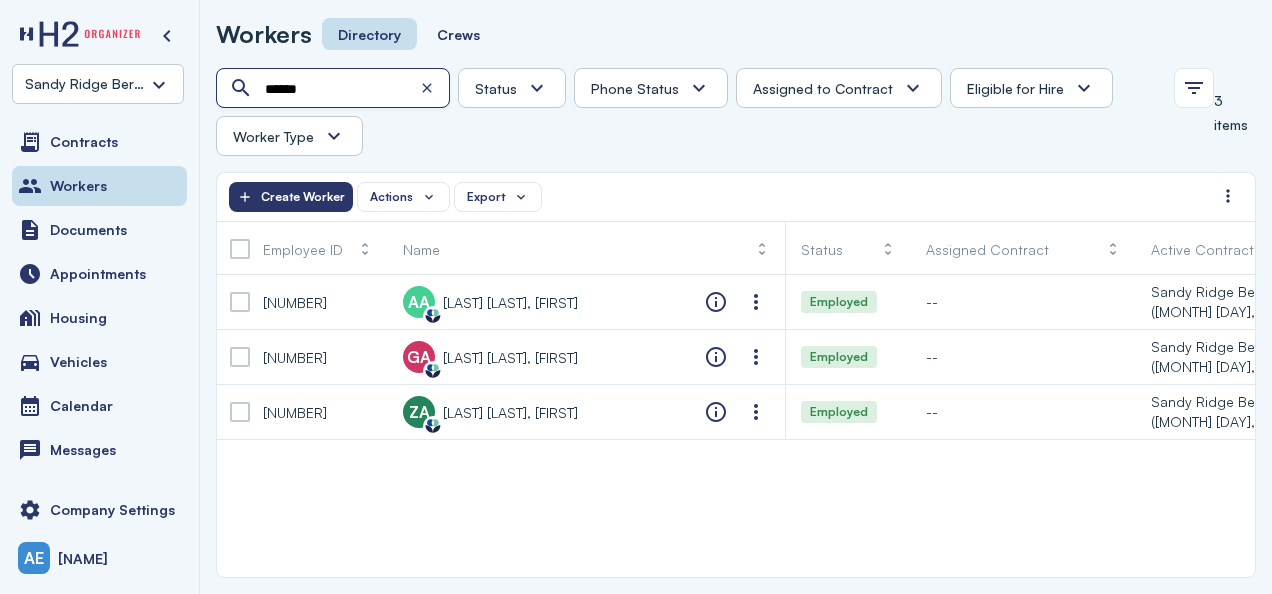scroll, scrollTop: 0, scrollLeft: 108, axis: horizontal 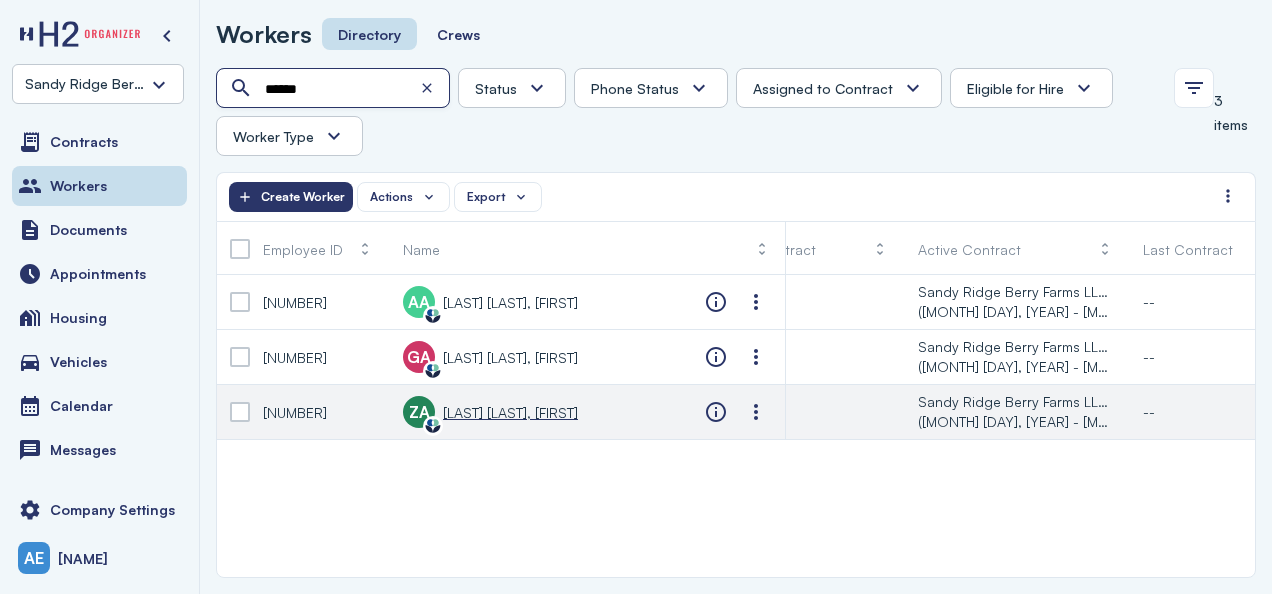 type on "******" 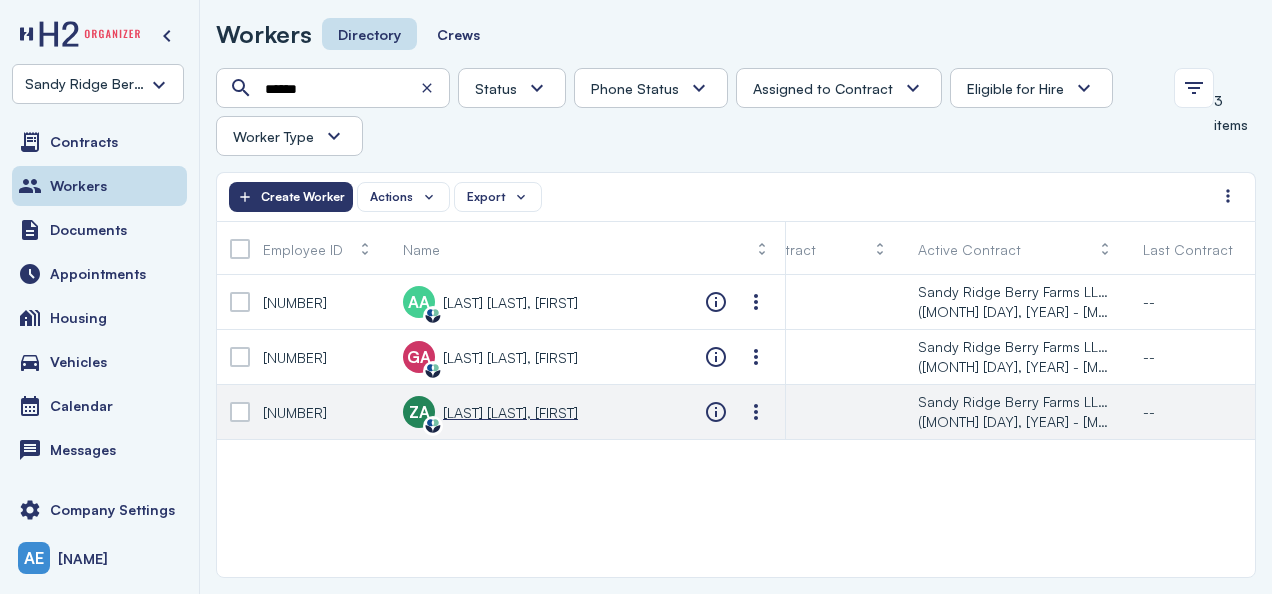 click on "[LAST] [LAST], [FIRST]" at bounding box center (510, 412) 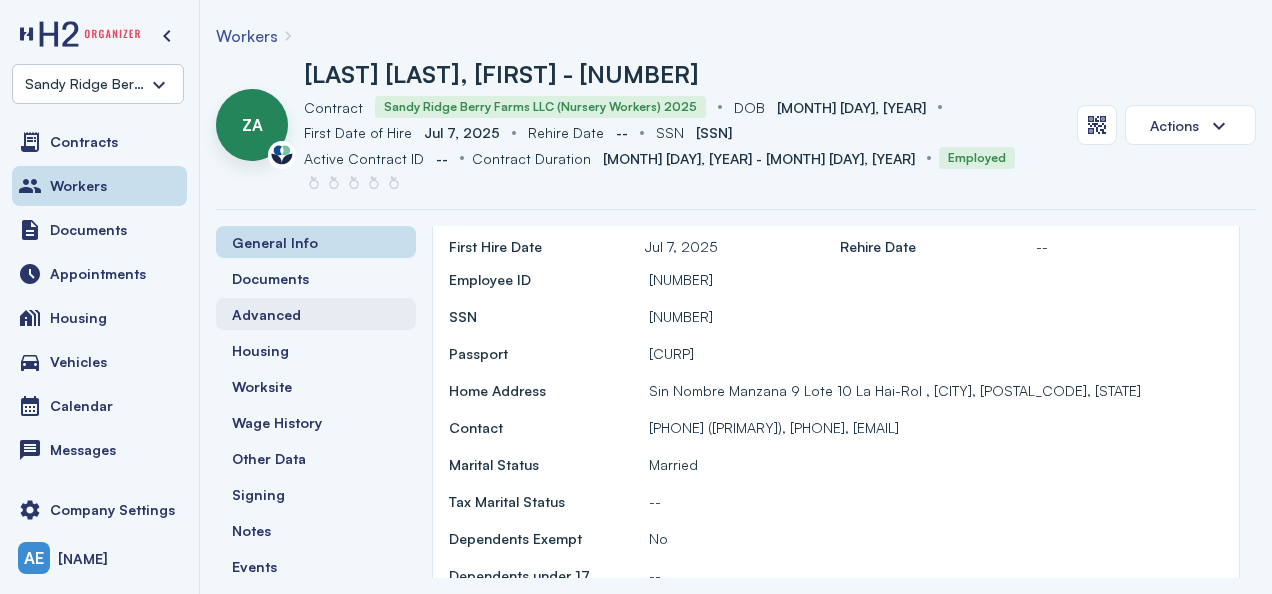 scroll, scrollTop: 200, scrollLeft: 0, axis: vertical 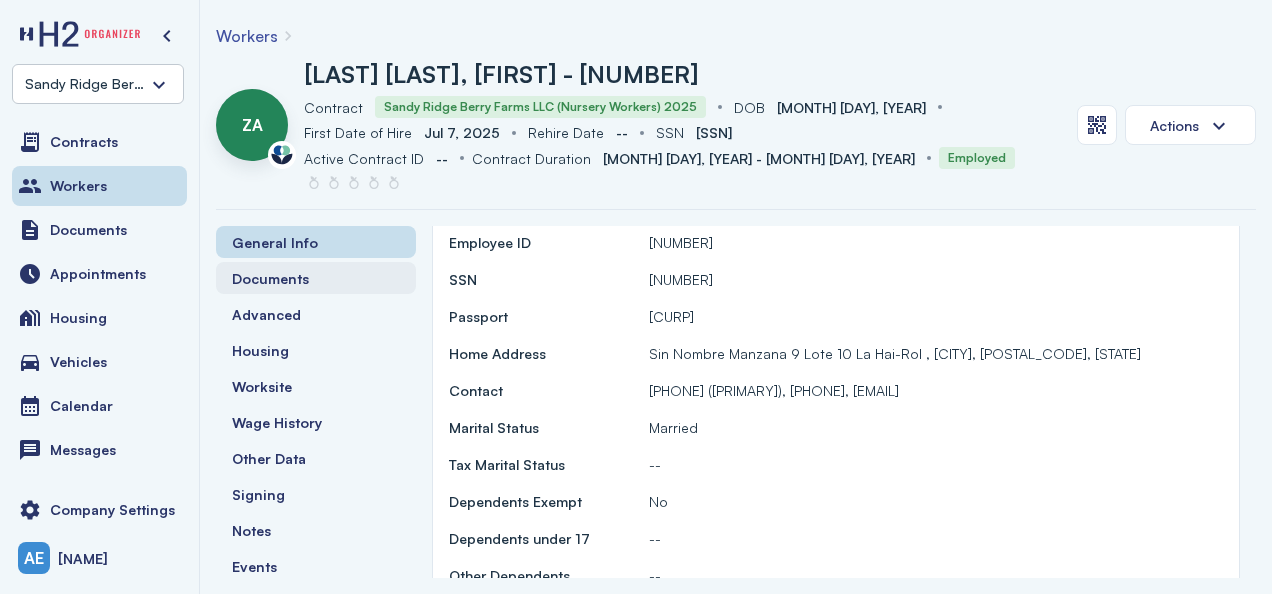click on "Documents" at bounding box center (270, 278) 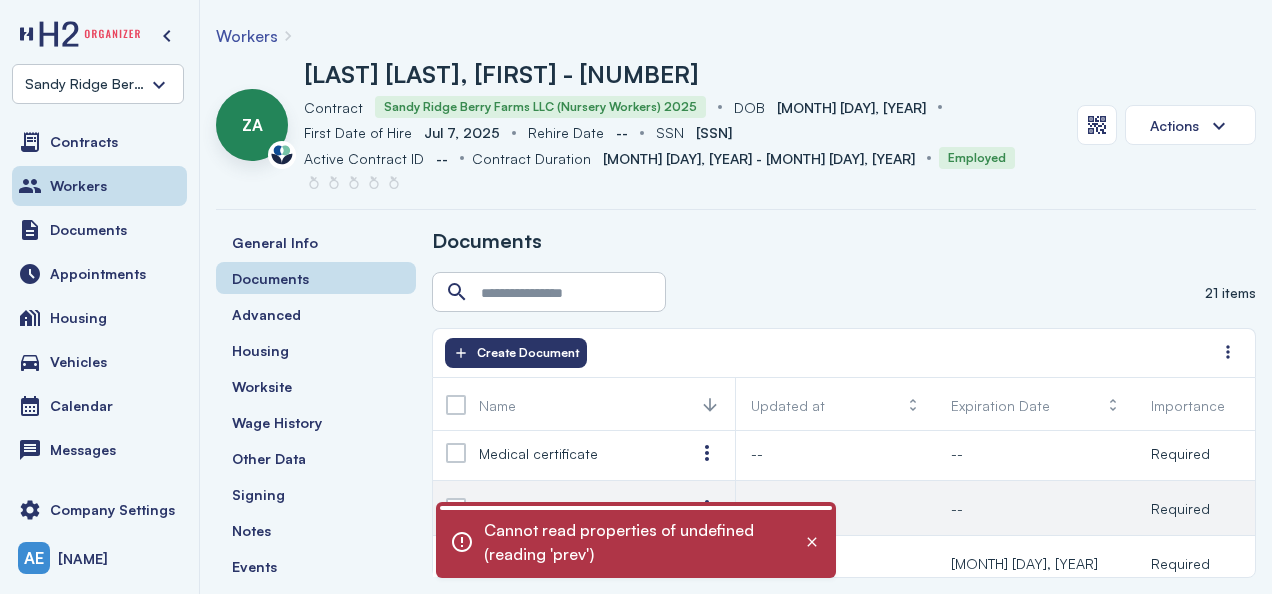 scroll, scrollTop: 500, scrollLeft: 0, axis: vertical 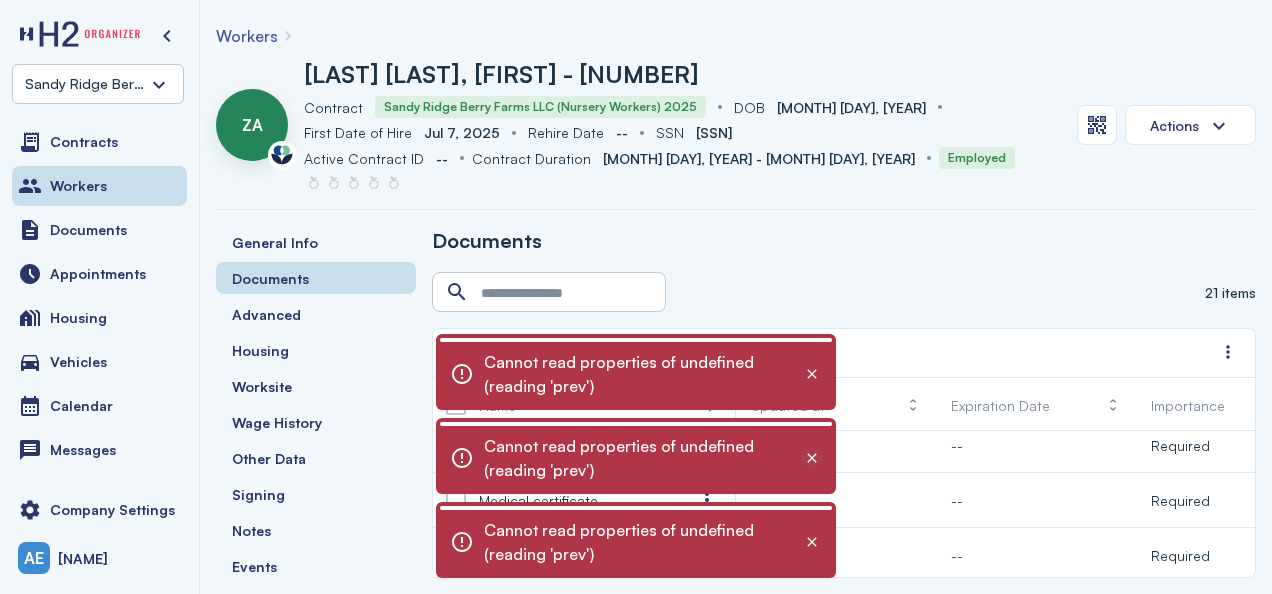 click at bounding box center [812, 458] 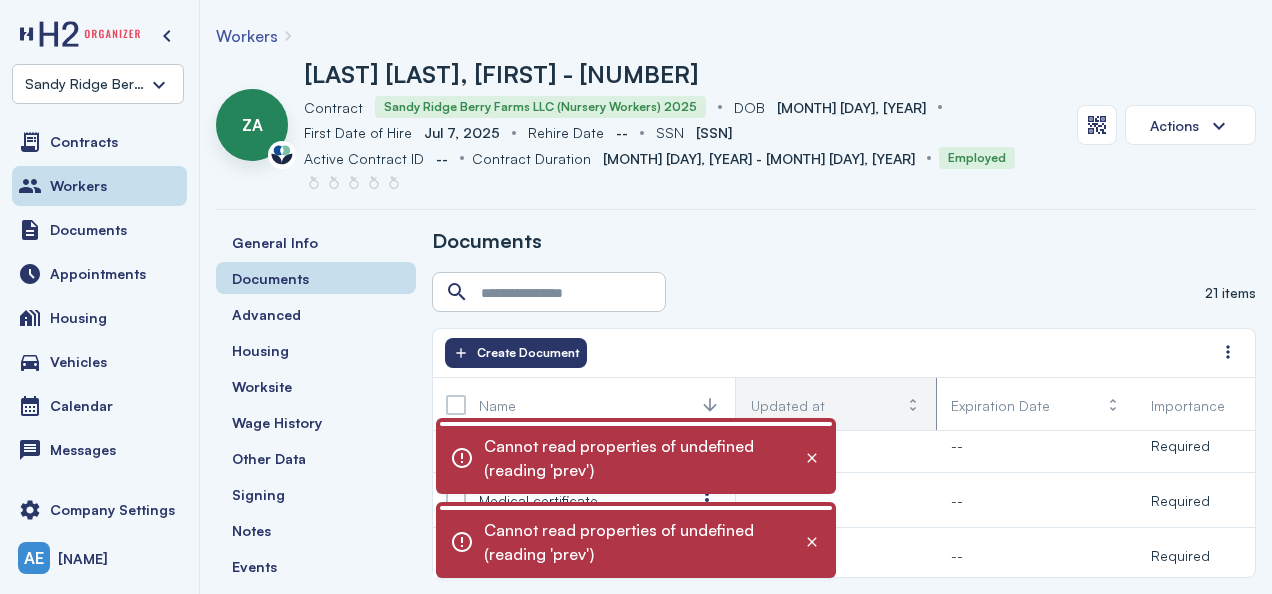 click on "Updated at" at bounding box center [788, 405] 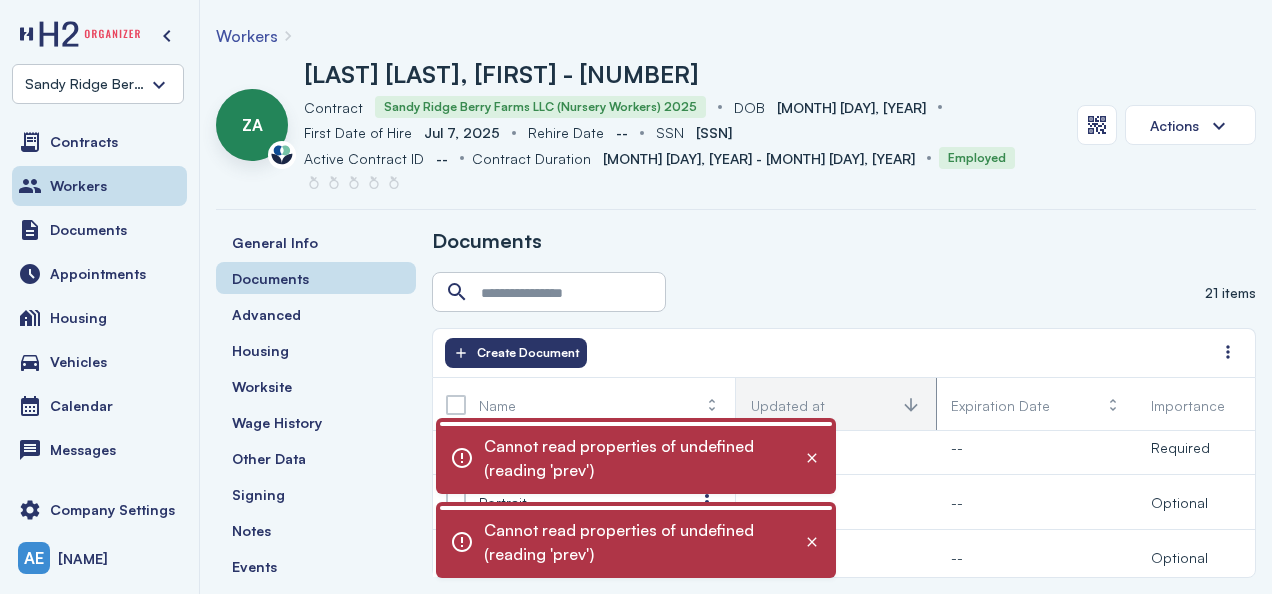scroll, scrollTop: 390, scrollLeft: 0, axis: vertical 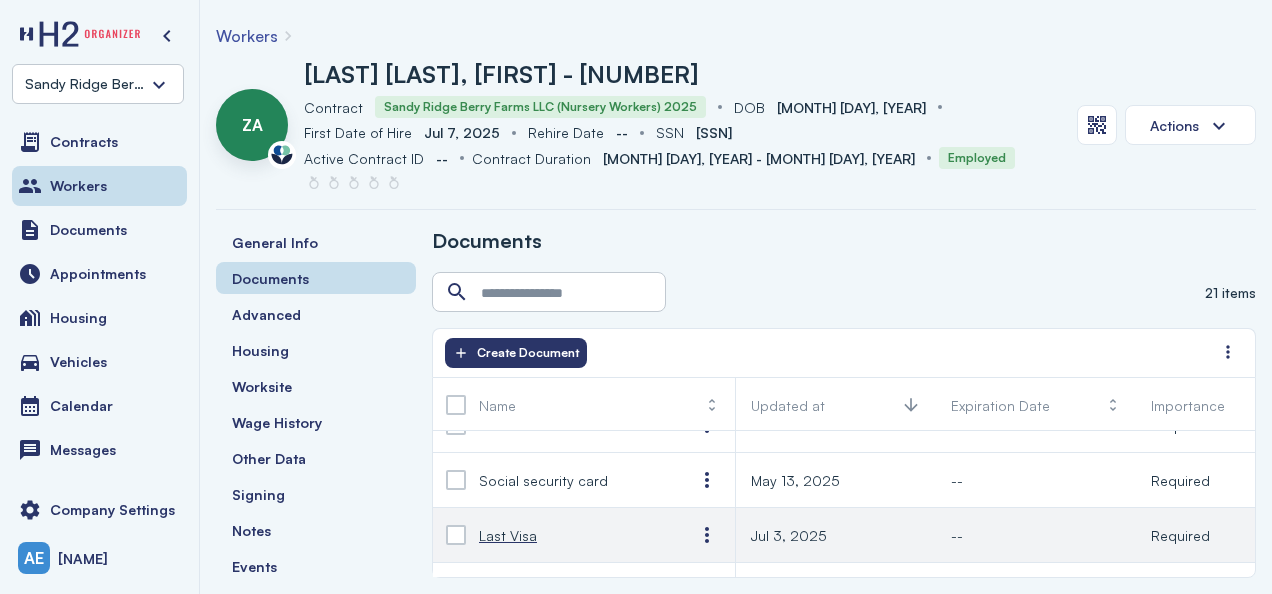 click on "Last Visa" at bounding box center [508, 535] 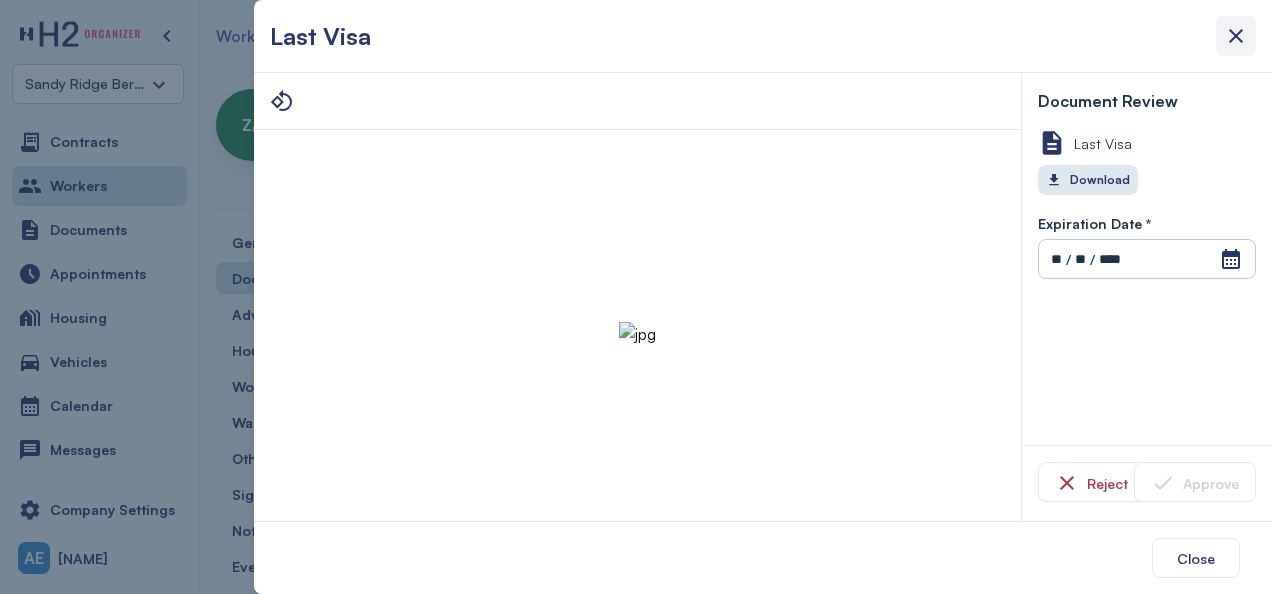 click at bounding box center (1236, 36) 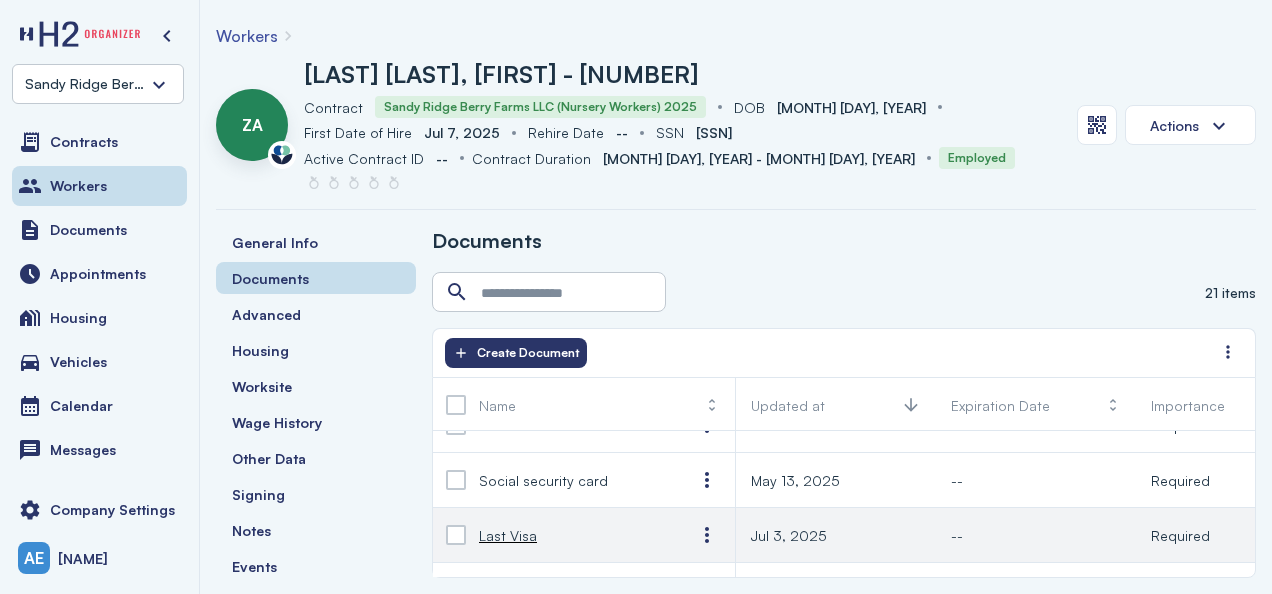 click on "Jul 3, 2025" at bounding box center (789, 535) 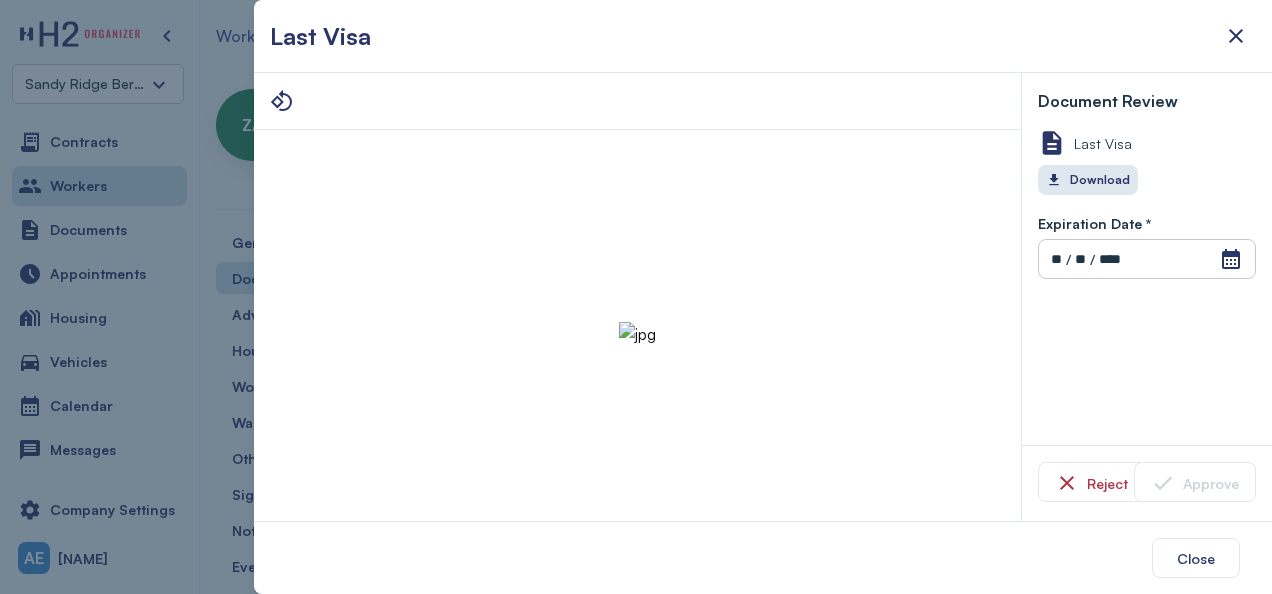 drag, startPoint x: 1236, startPoint y: 38, endPoint x: 1210, endPoint y: 41, distance: 26.172504 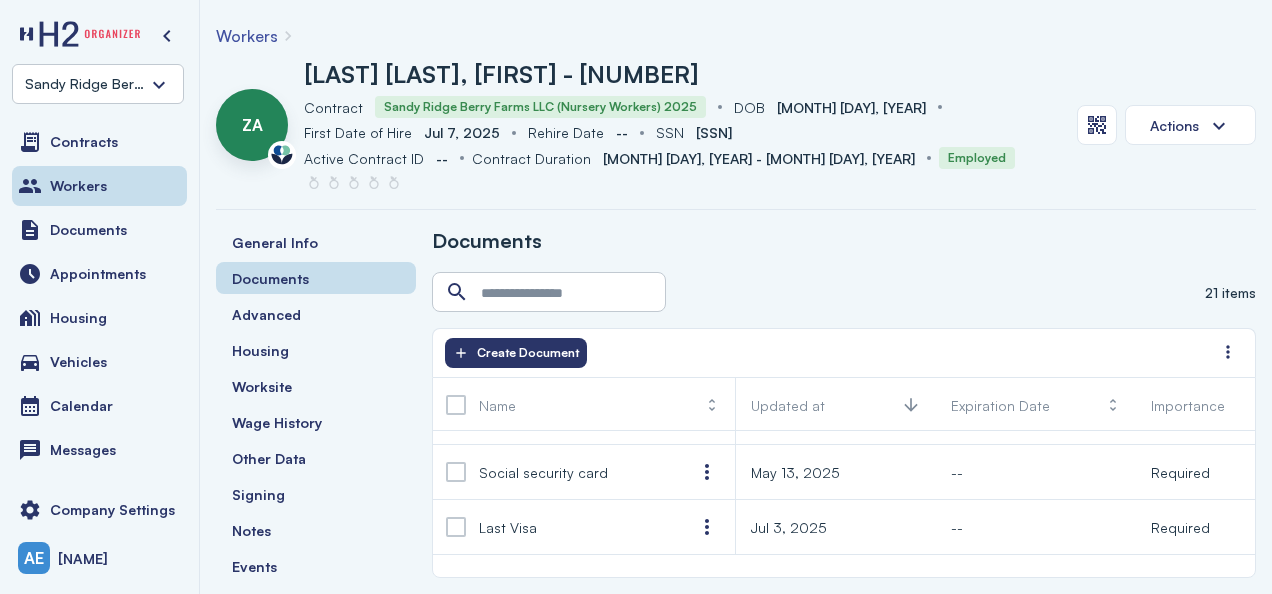 scroll, scrollTop: 672, scrollLeft: 0, axis: vertical 